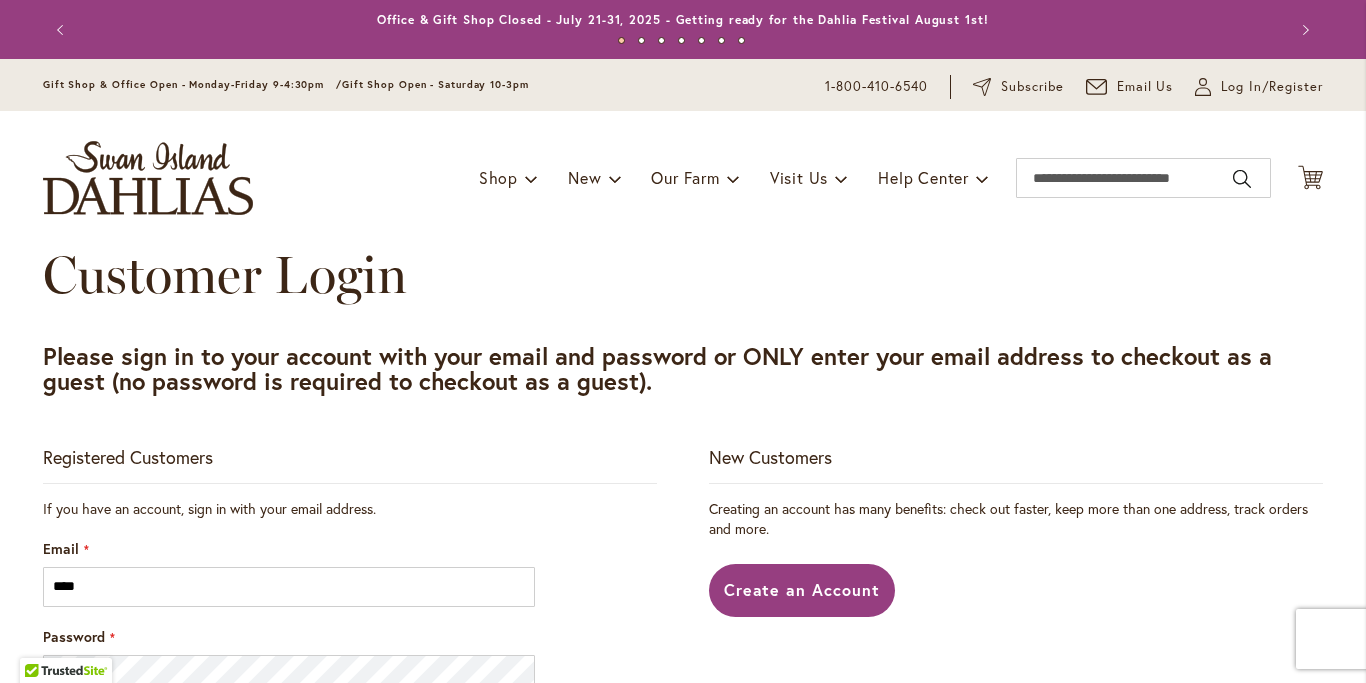 scroll, scrollTop: 0, scrollLeft: 0, axis: both 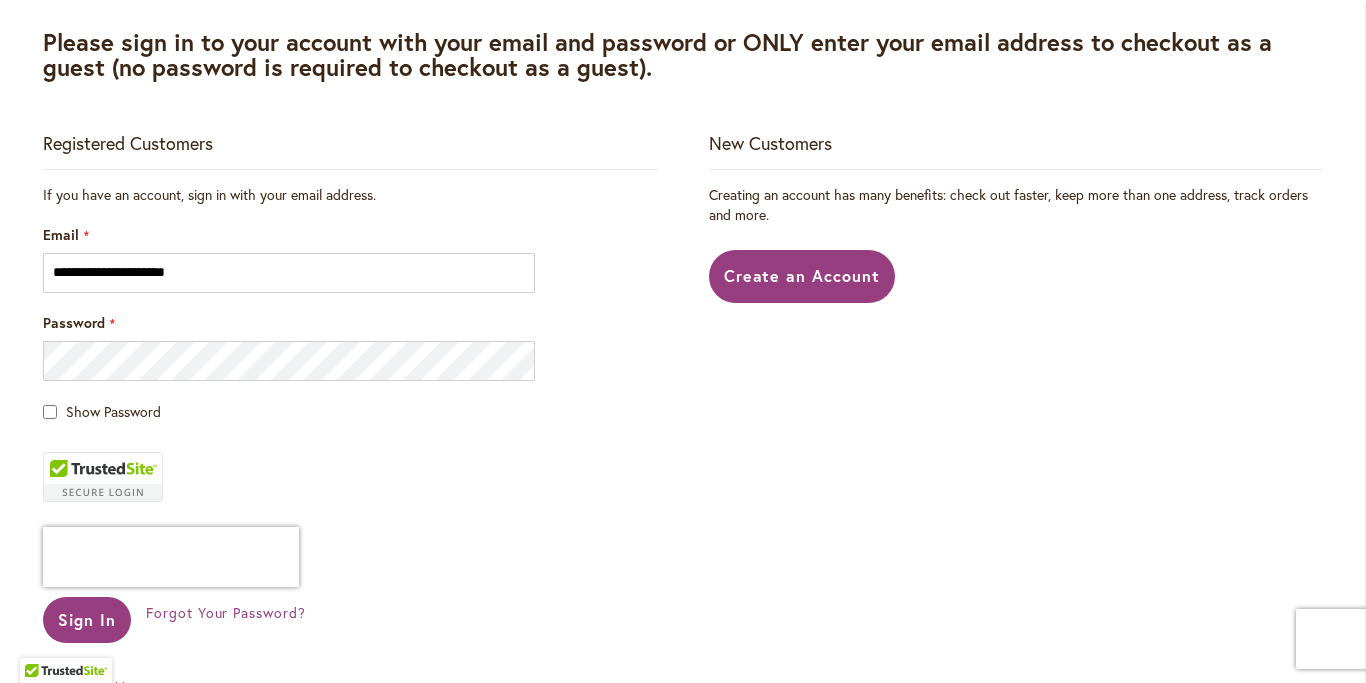 type on "**********" 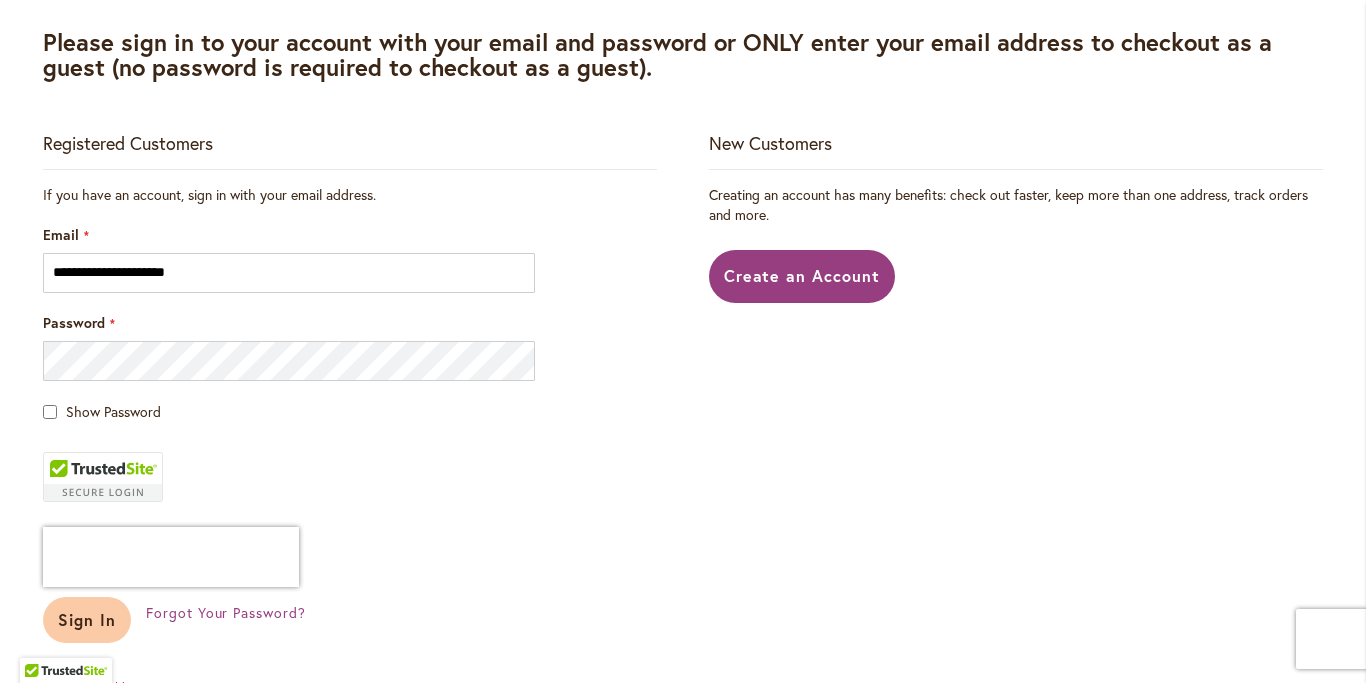 click on "Sign In" at bounding box center [87, 619] 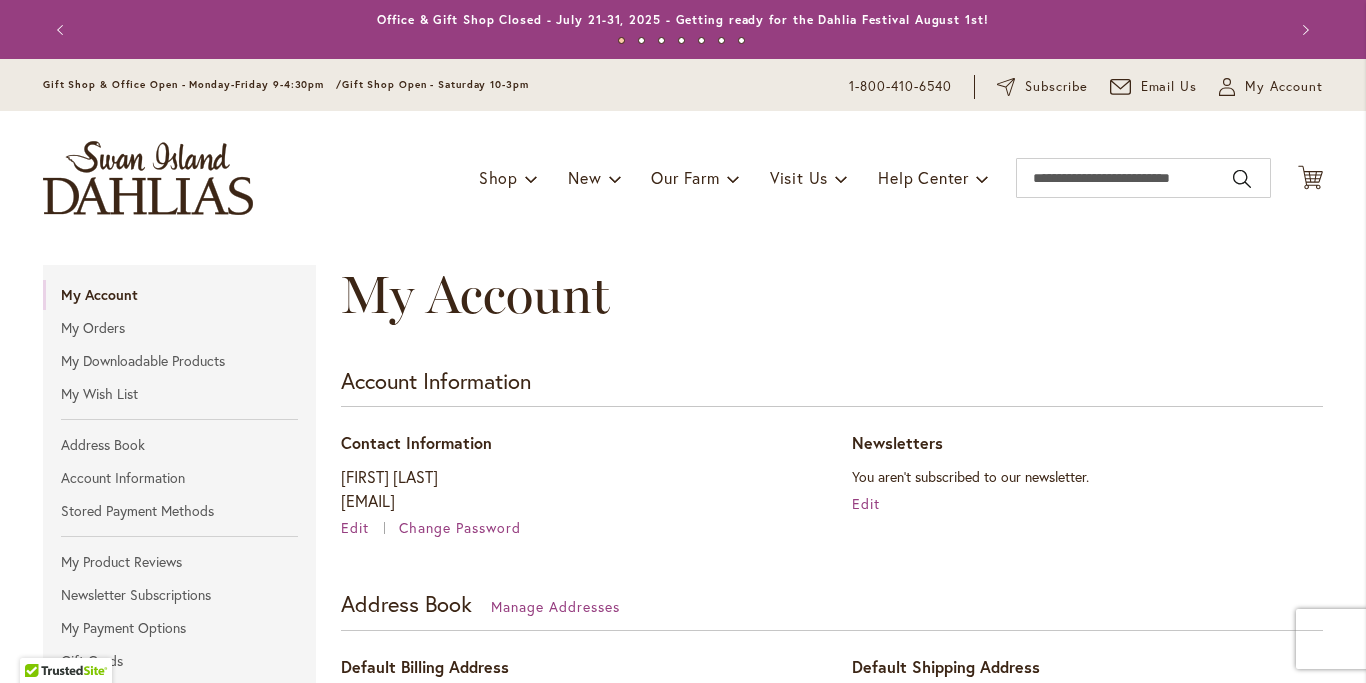 scroll, scrollTop: 0, scrollLeft: 0, axis: both 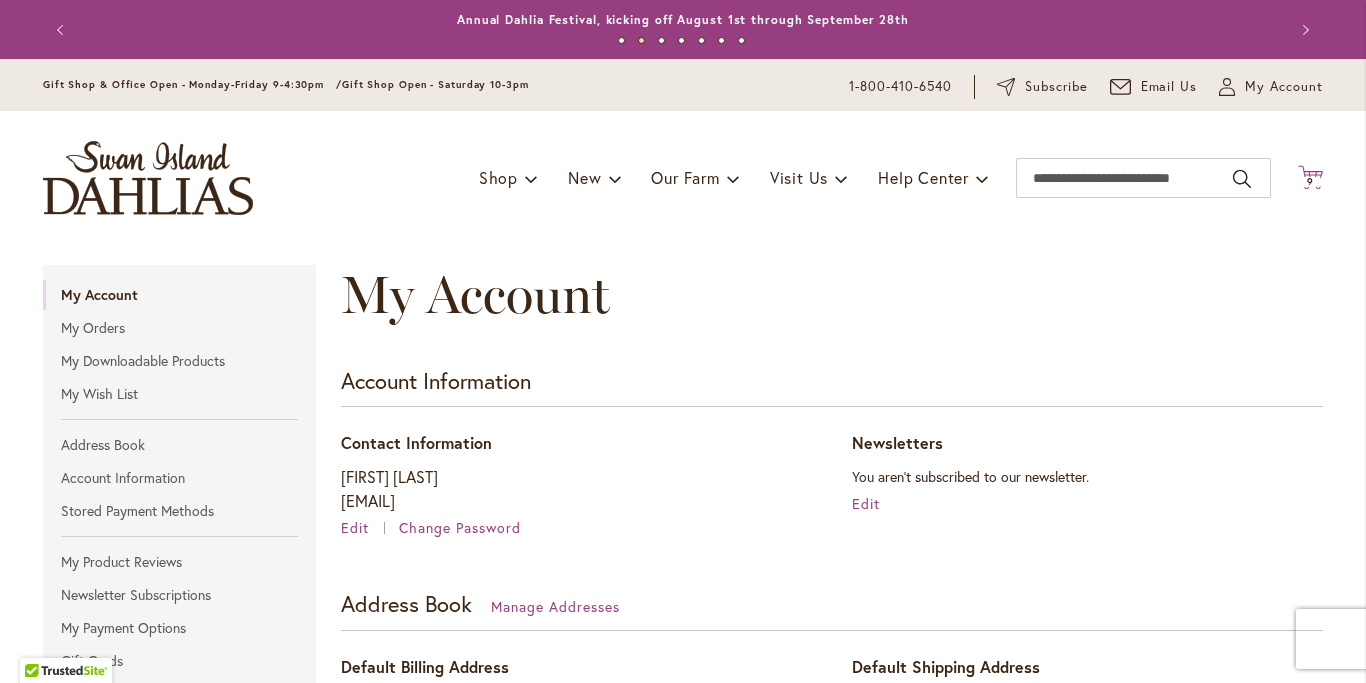 click on "9
9
items" at bounding box center [1311, 182] 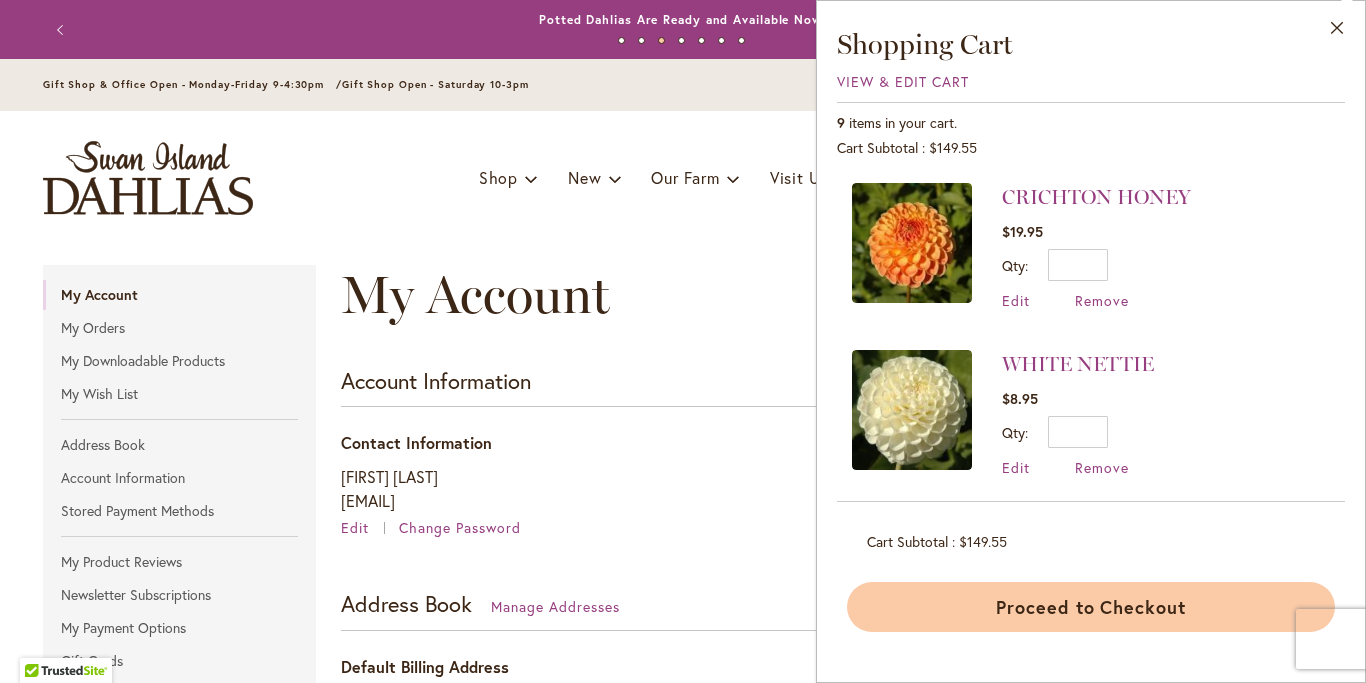 click on "Proceed to Checkout" at bounding box center (1091, 607) 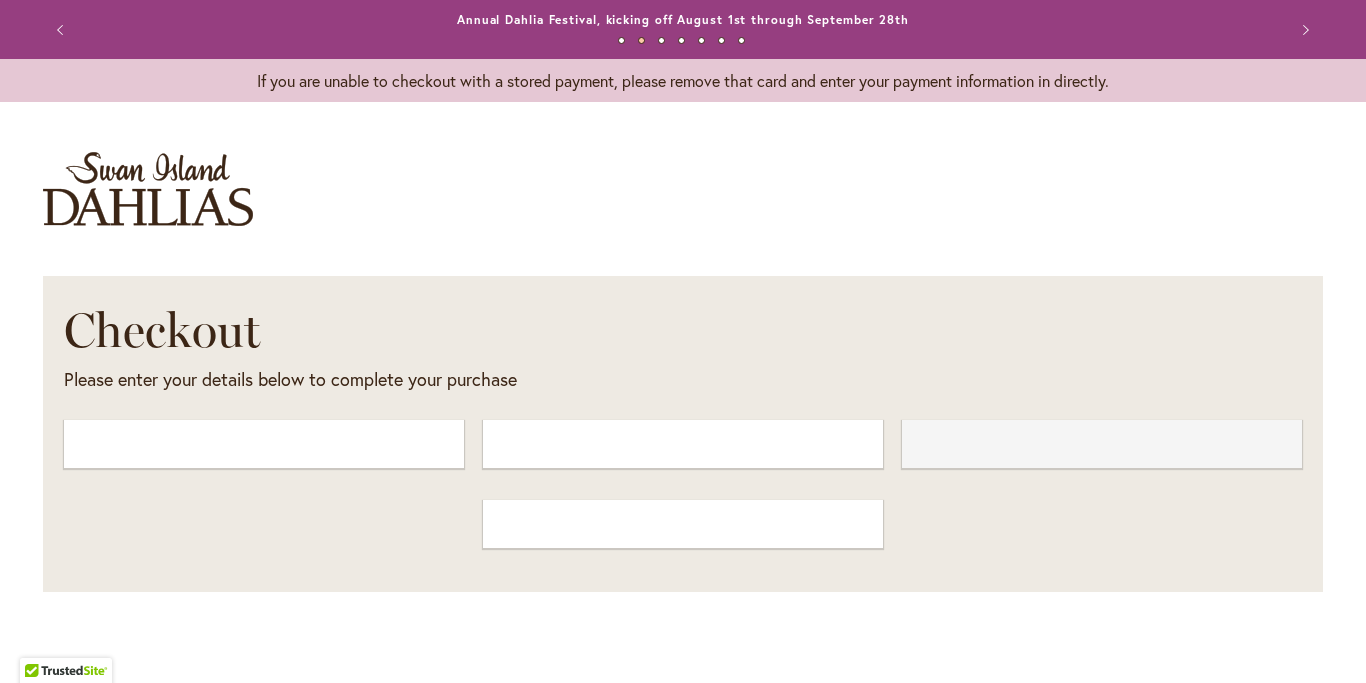 scroll, scrollTop: 0, scrollLeft: 0, axis: both 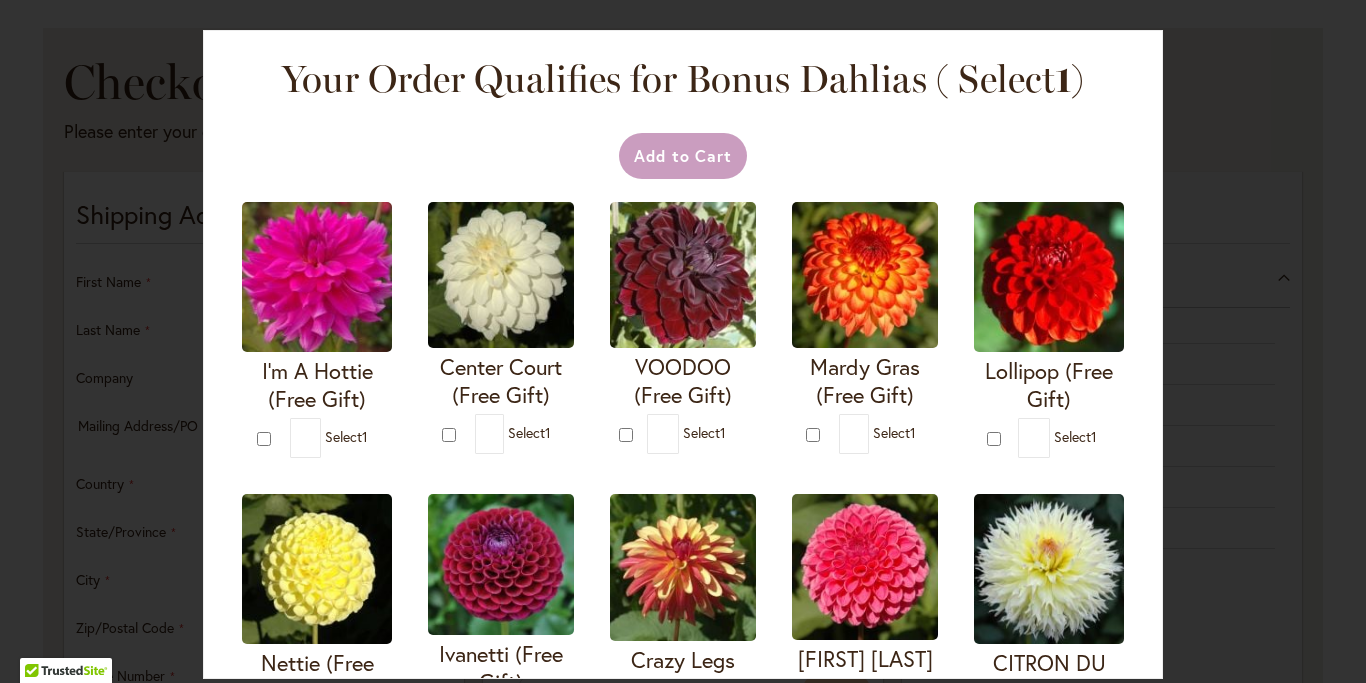 select on "**" 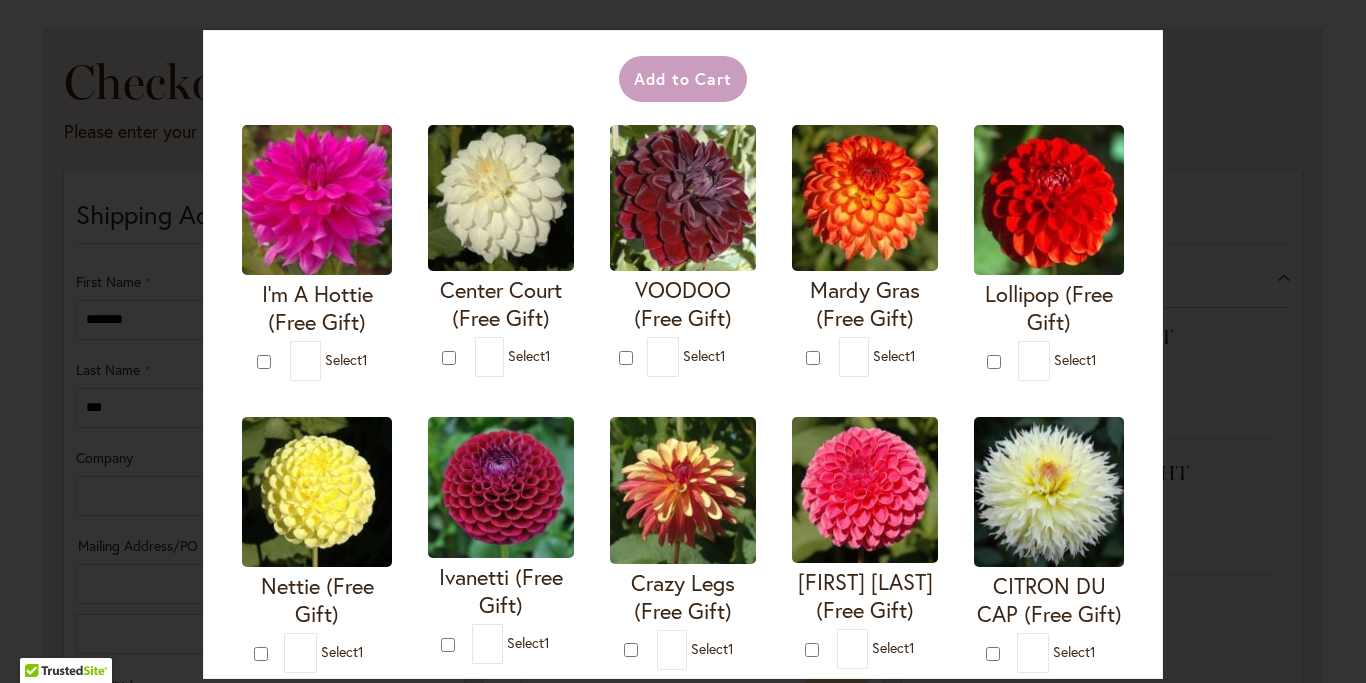 scroll, scrollTop: 0, scrollLeft: 0, axis: both 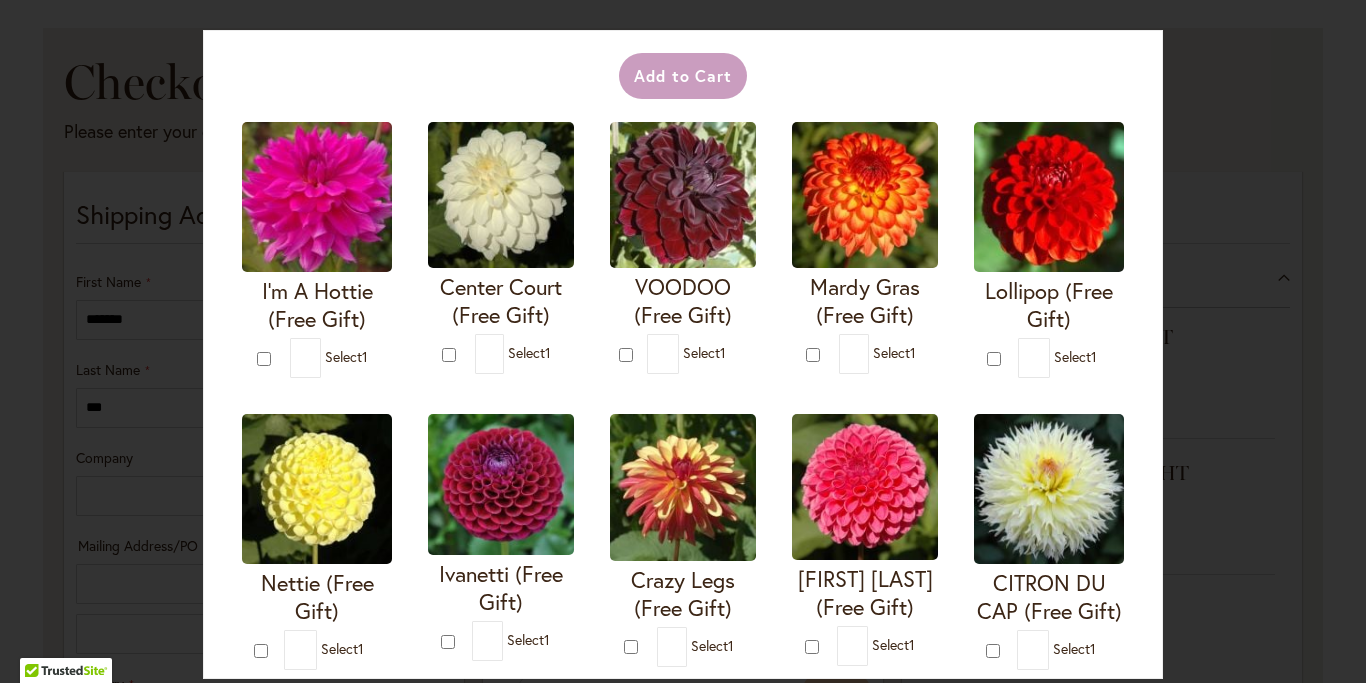 click on "Your Order Qualifies for Bonus Dahlias ( Select                     1
)
Add to Cart
I'm A Hottie (Free Gift)
* 1 * 1 *" at bounding box center (683, 354) 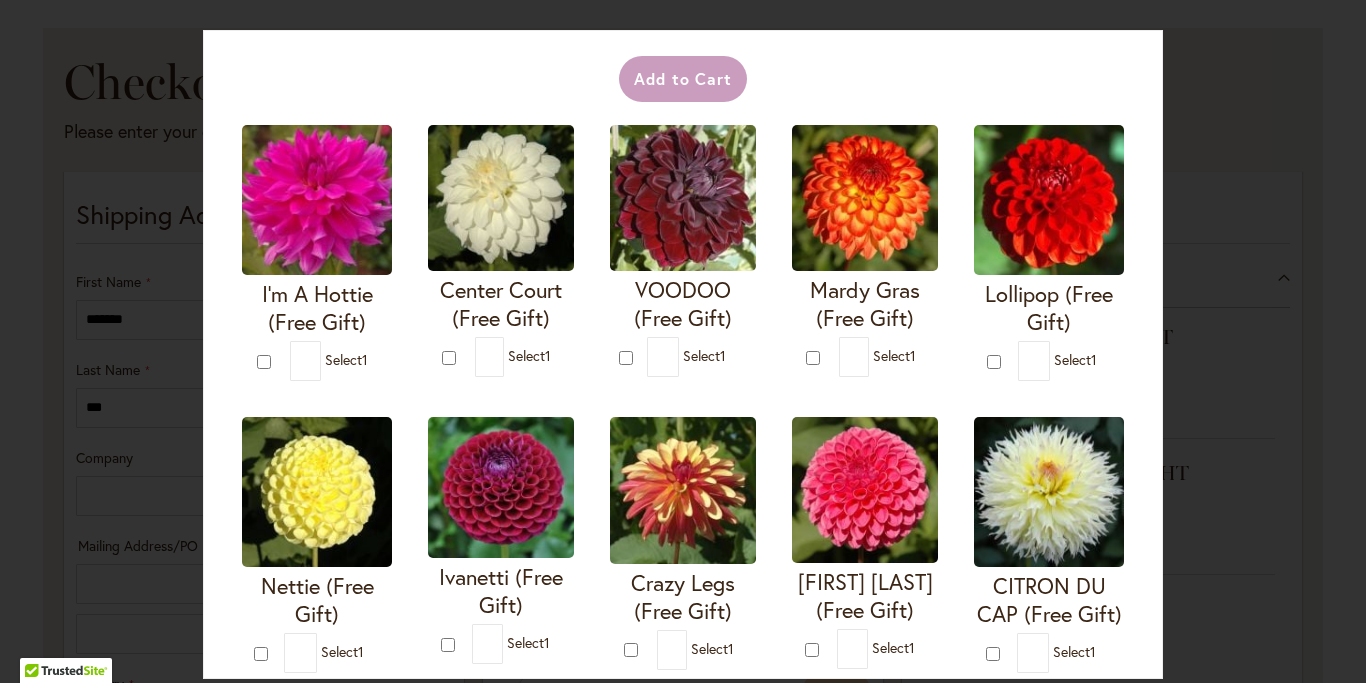 scroll, scrollTop: 33, scrollLeft: 0, axis: vertical 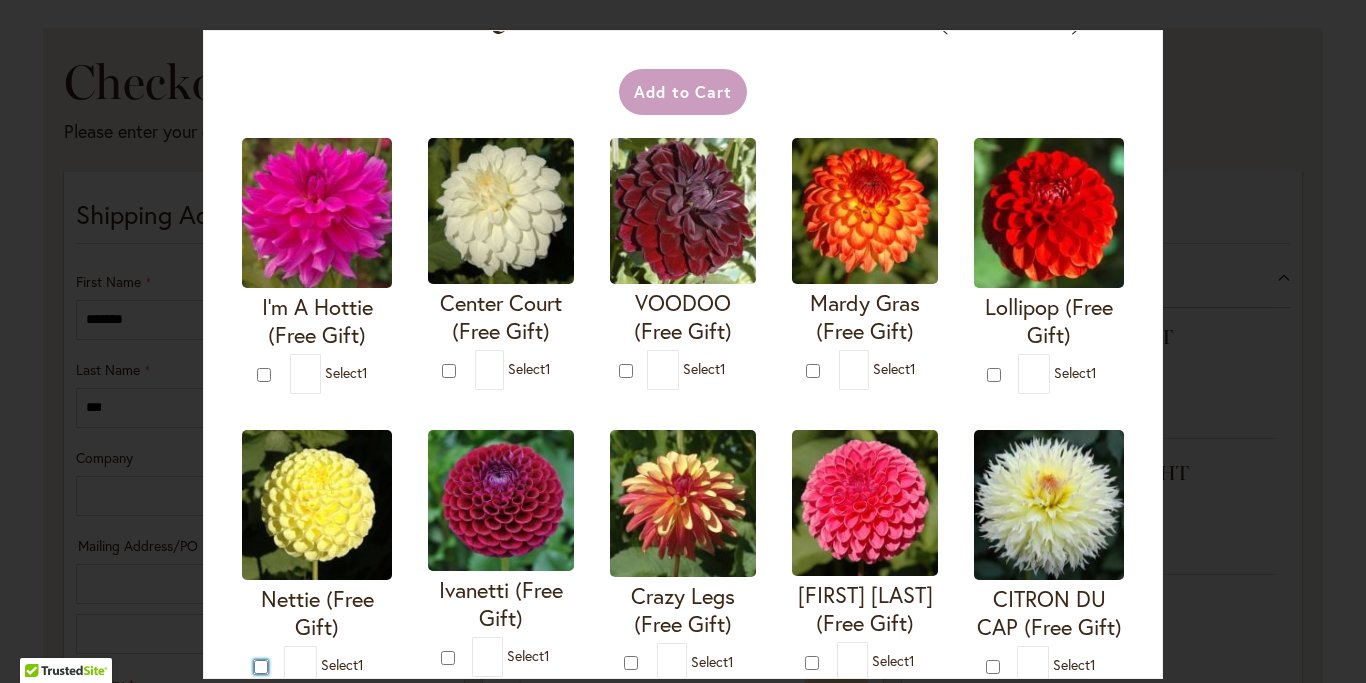 type on "*" 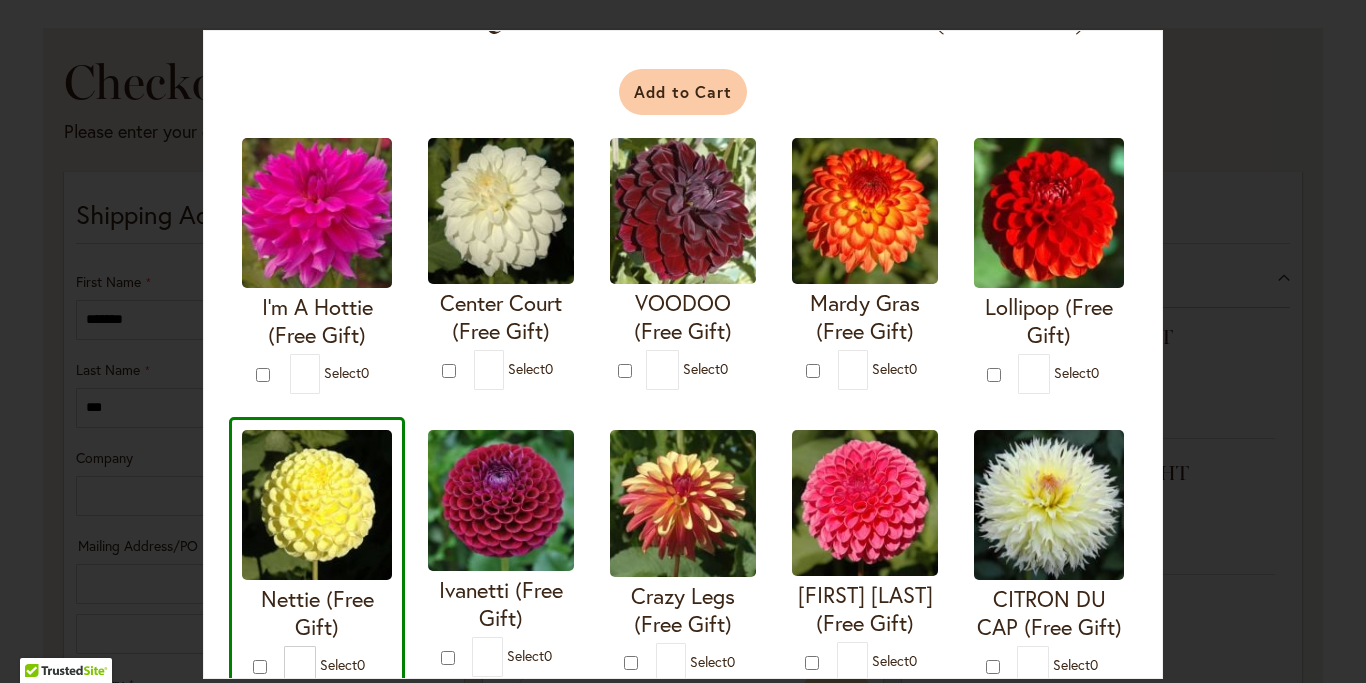 click on "Add to Cart" at bounding box center (683, 92) 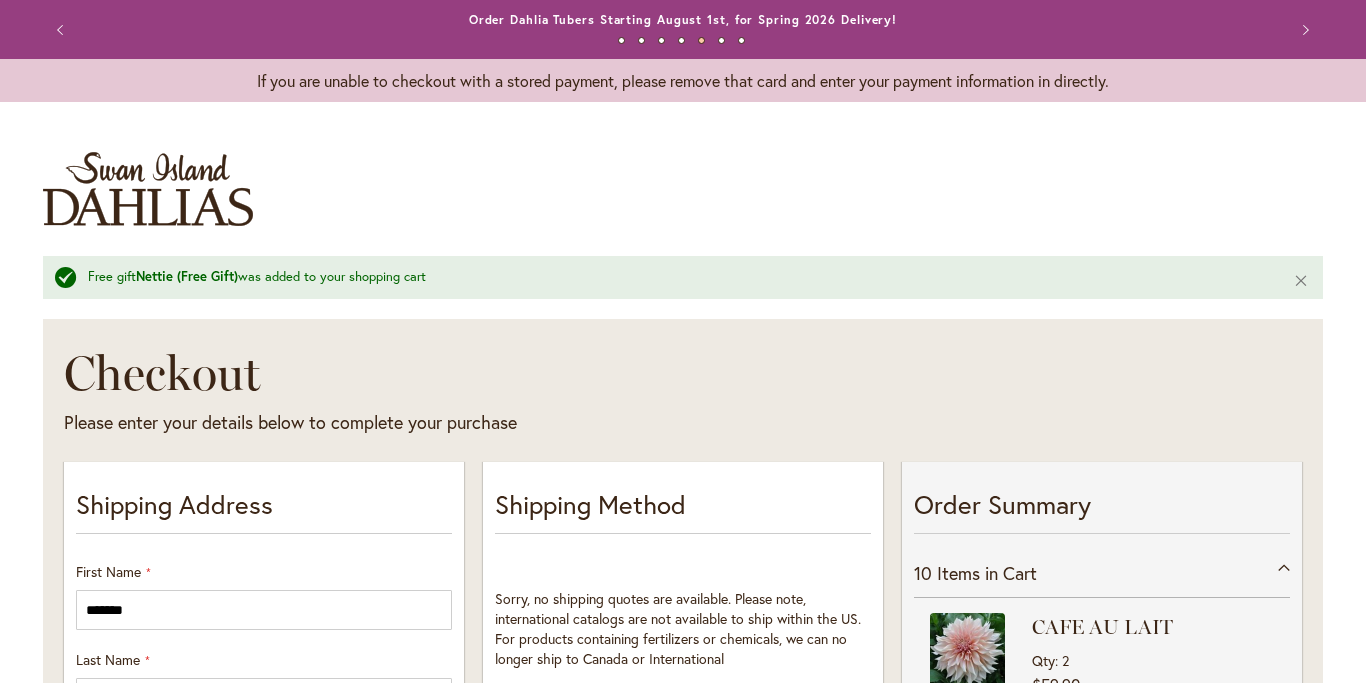 select on "**" 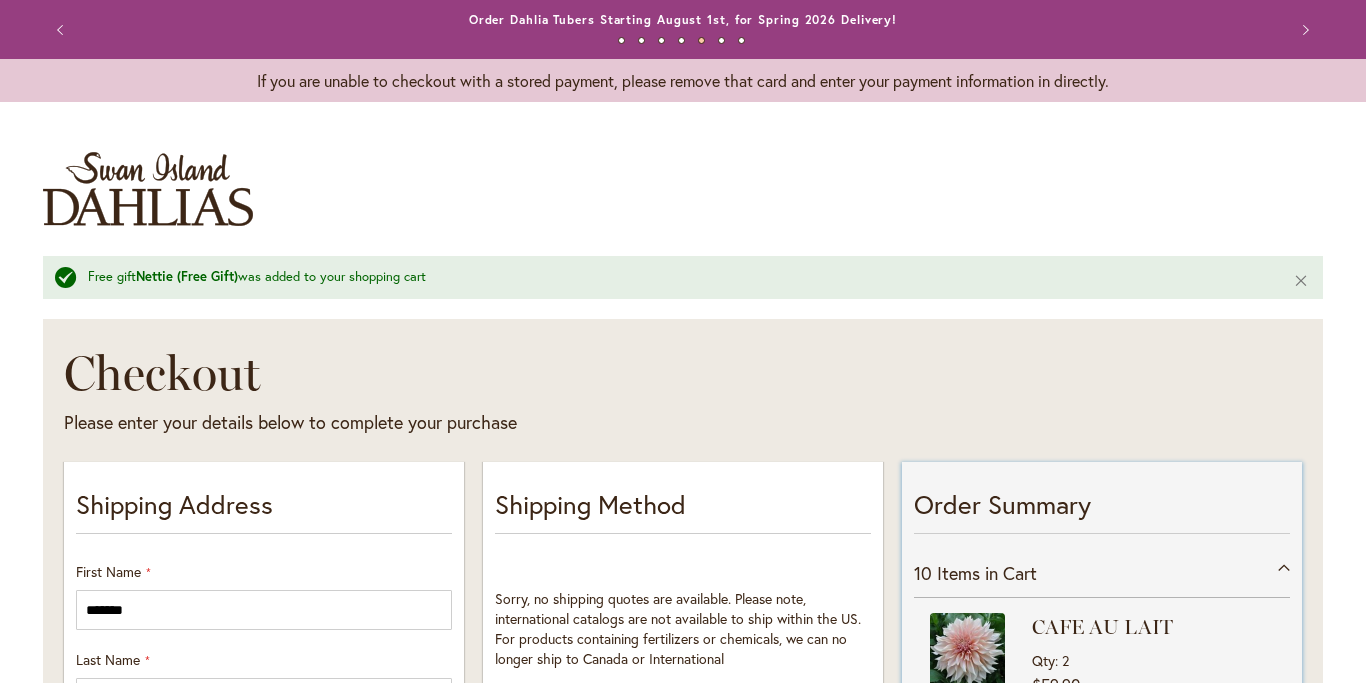 scroll, scrollTop: 0, scrollLeft: 0, axis: both 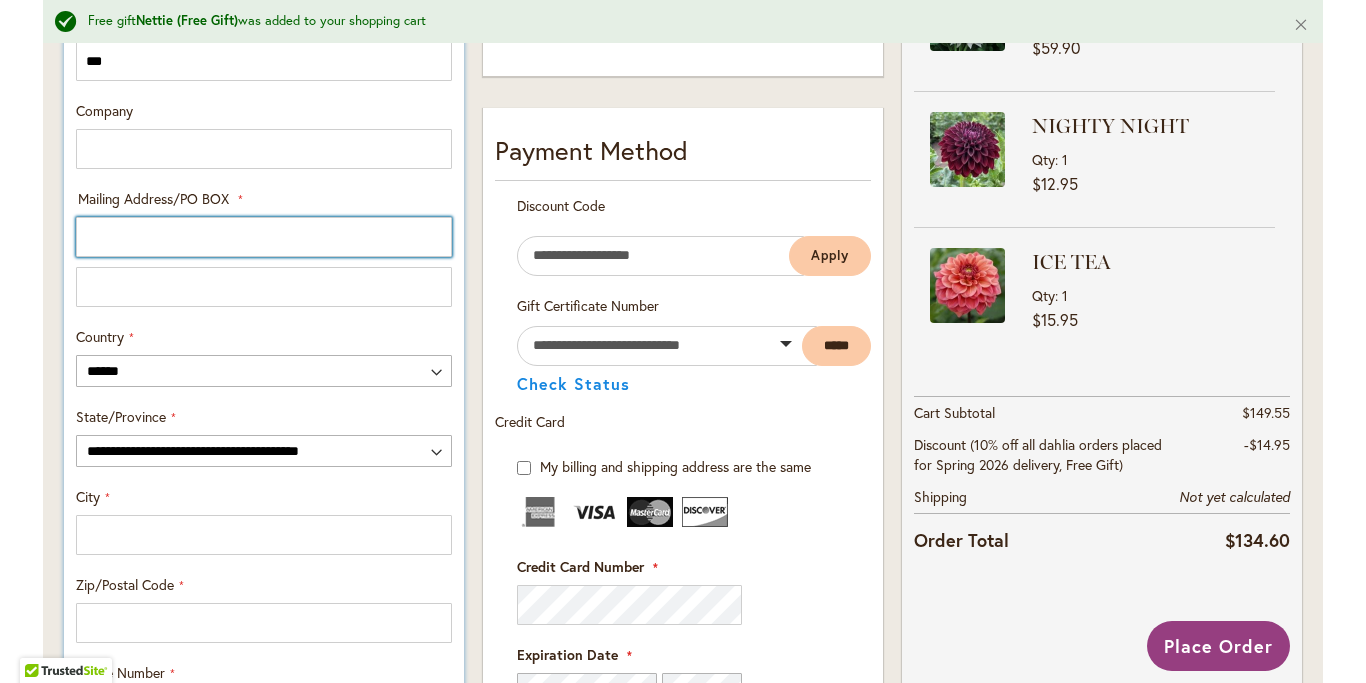 click on "Mailing Address/PO BOX: Line 1" at bounding box center [264, 237] 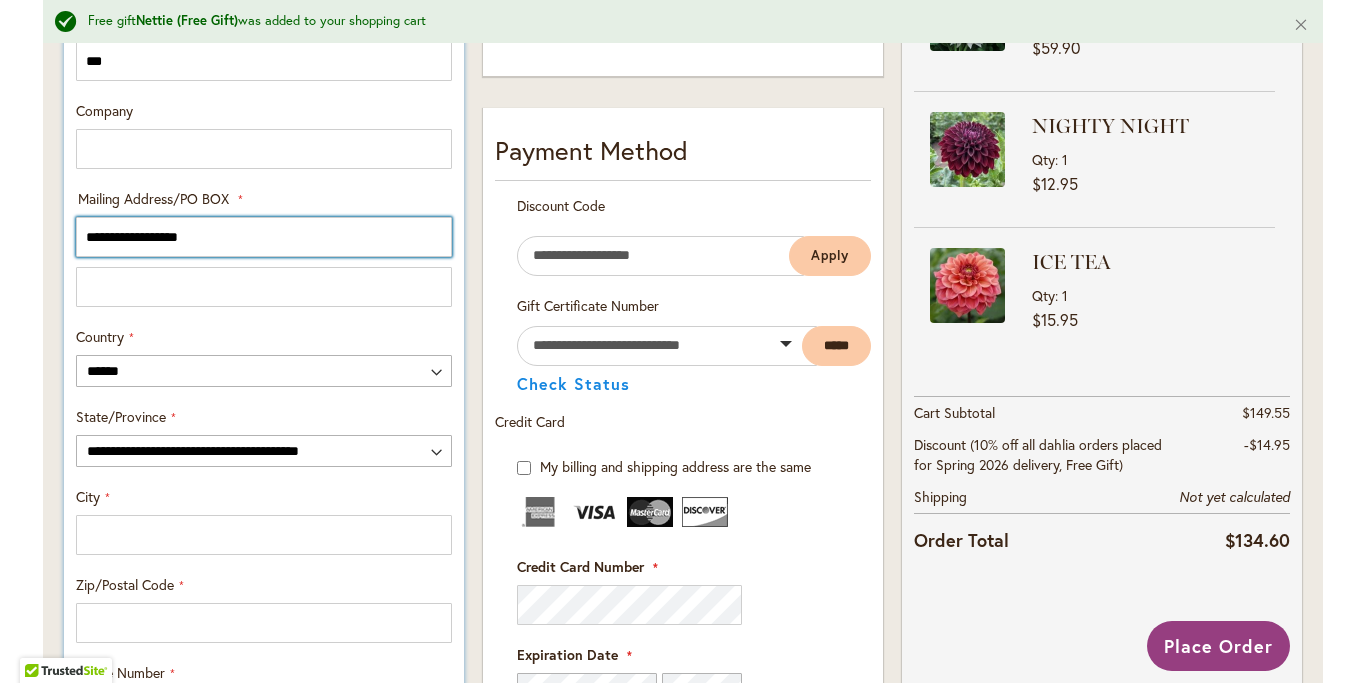 type on "**********" 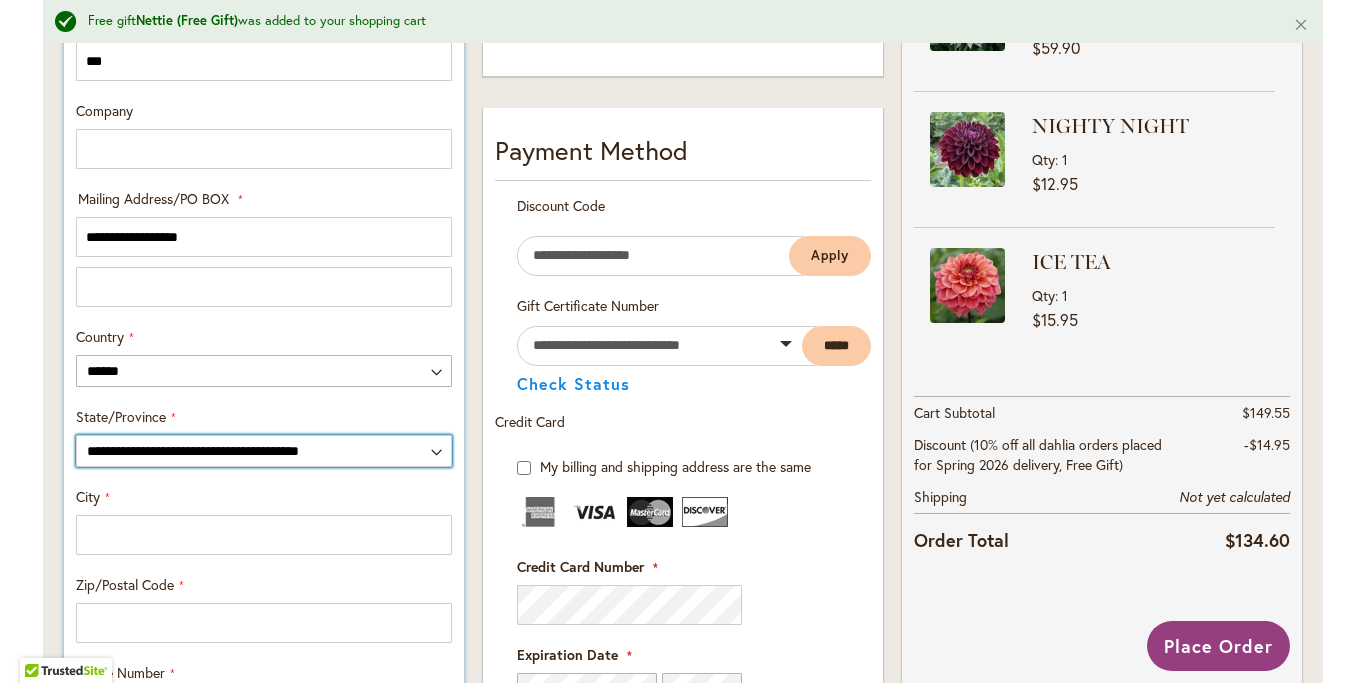 click on "**********" at bounding box center [264, 451] 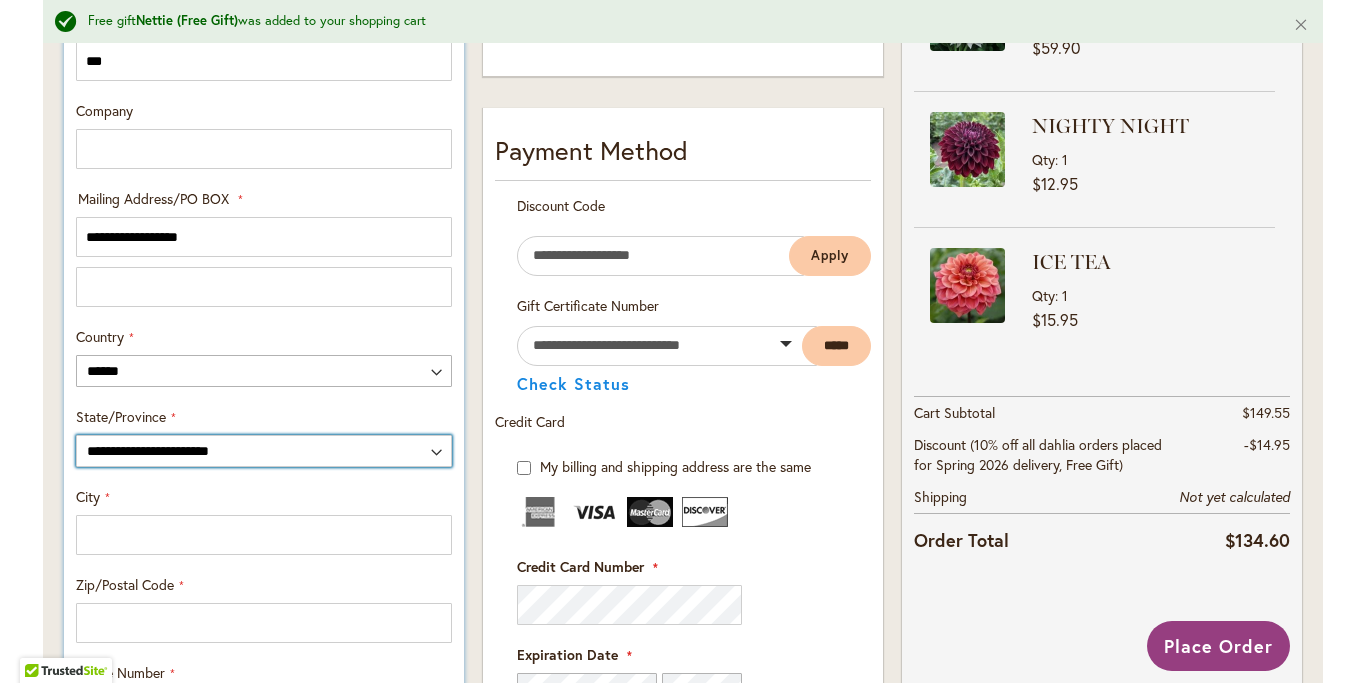 click on "********" at bounding box center [0, 0] 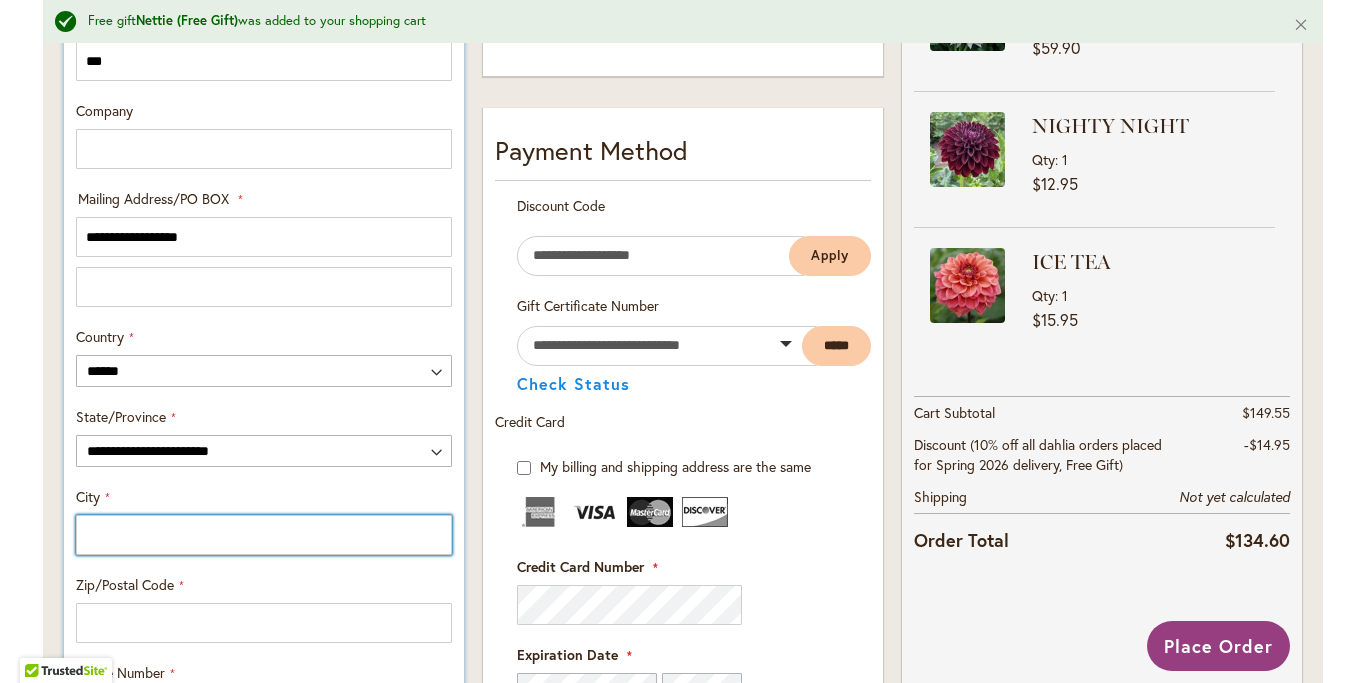 click on "City" at bounding box center (264, 535) 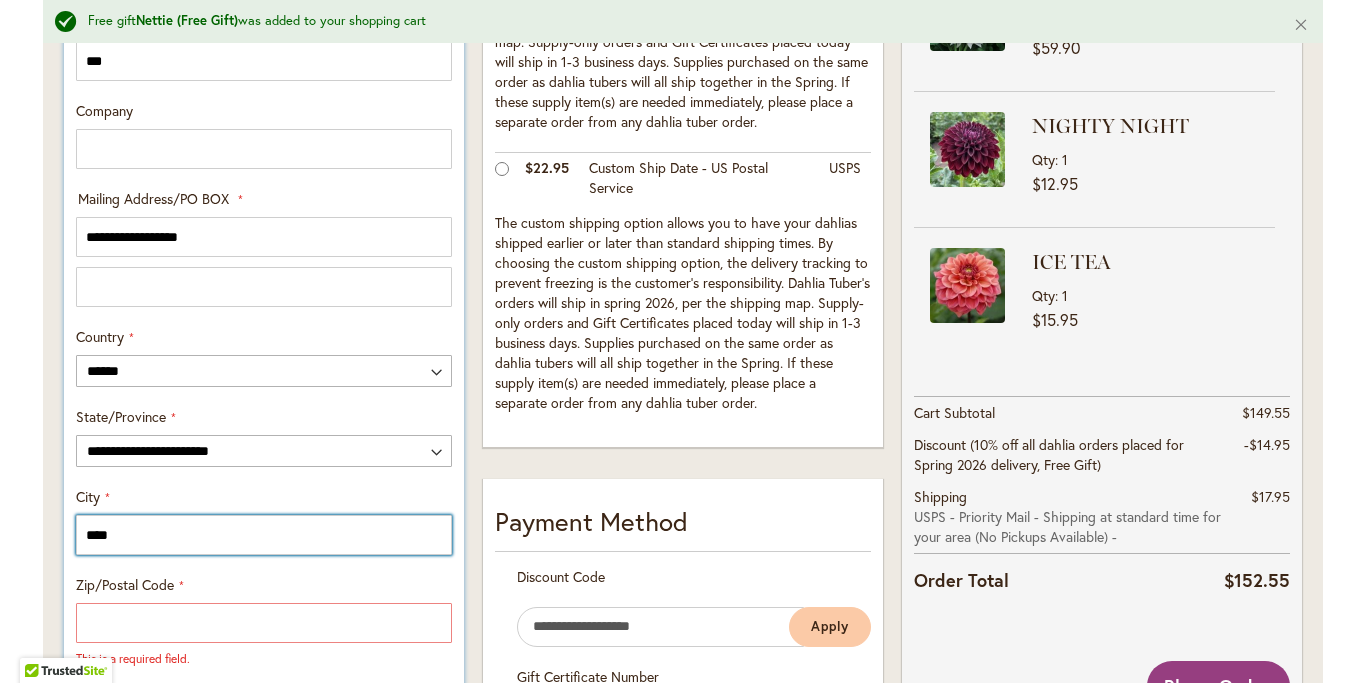 click on "****" at bounding box center [264, 535] 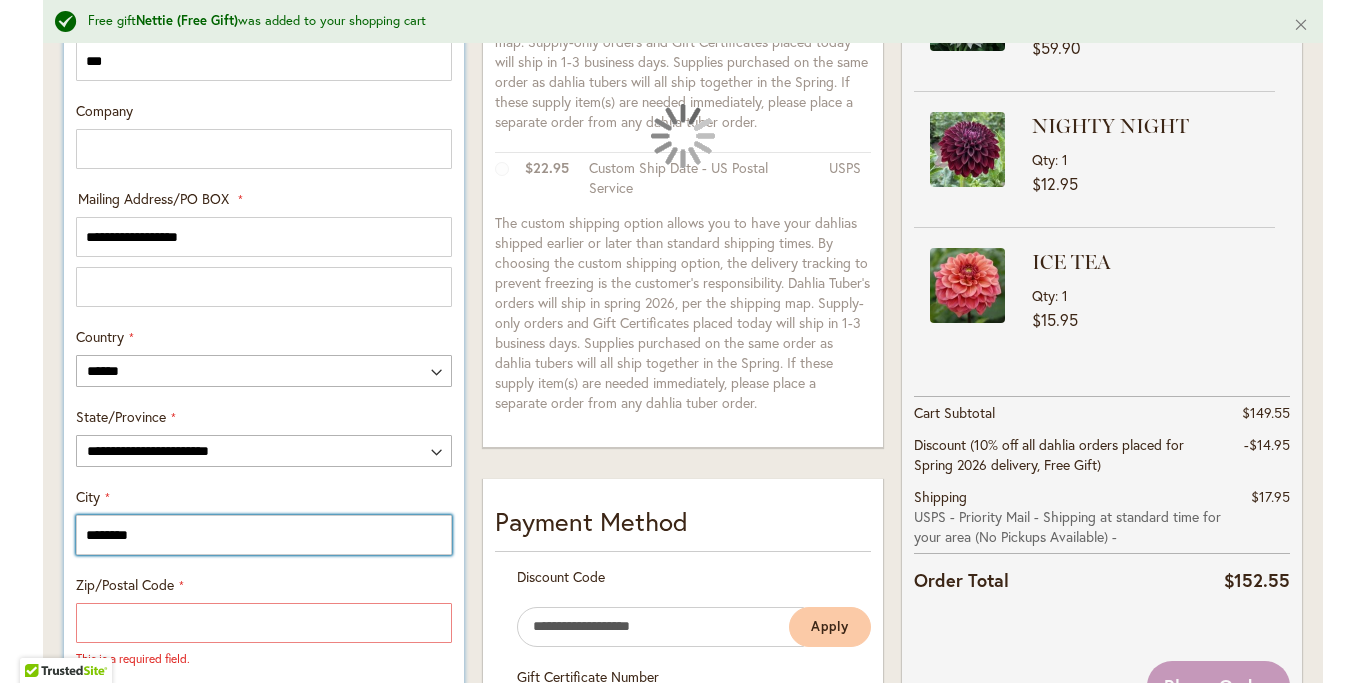 type on "********" 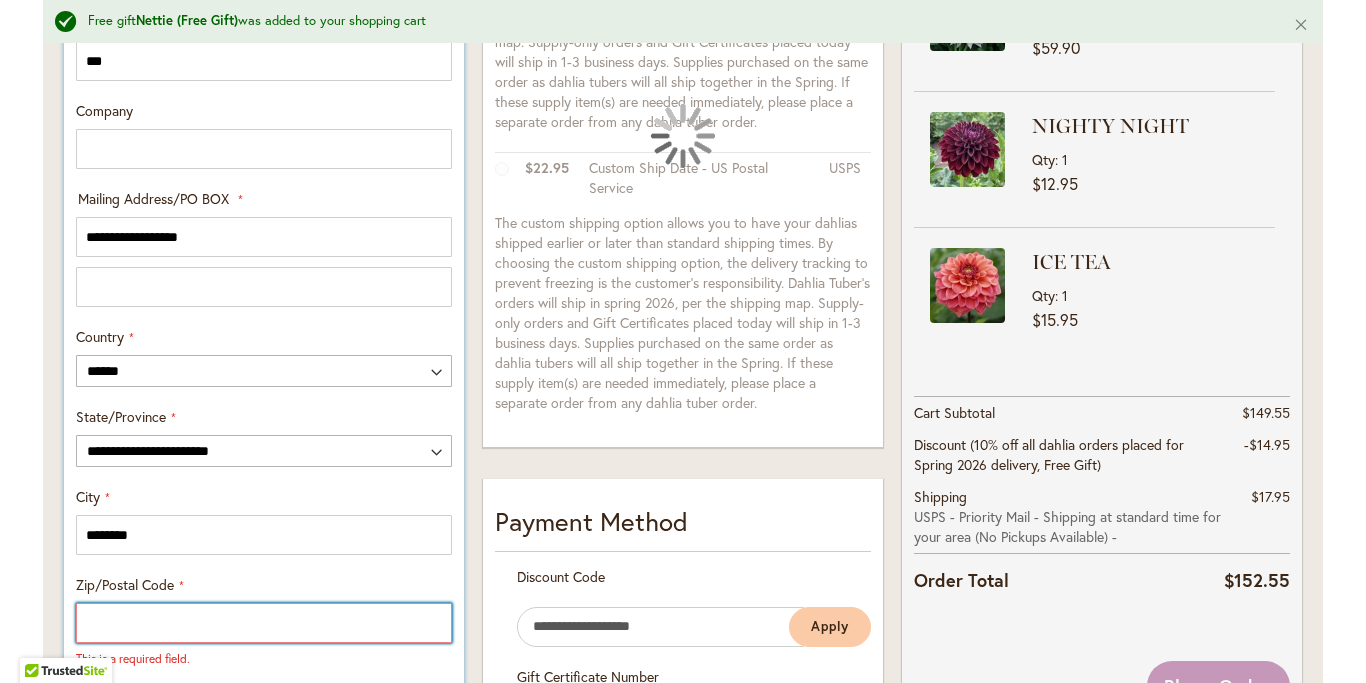 click on "Zip/Postal Code" at bounding box center (264, 623) 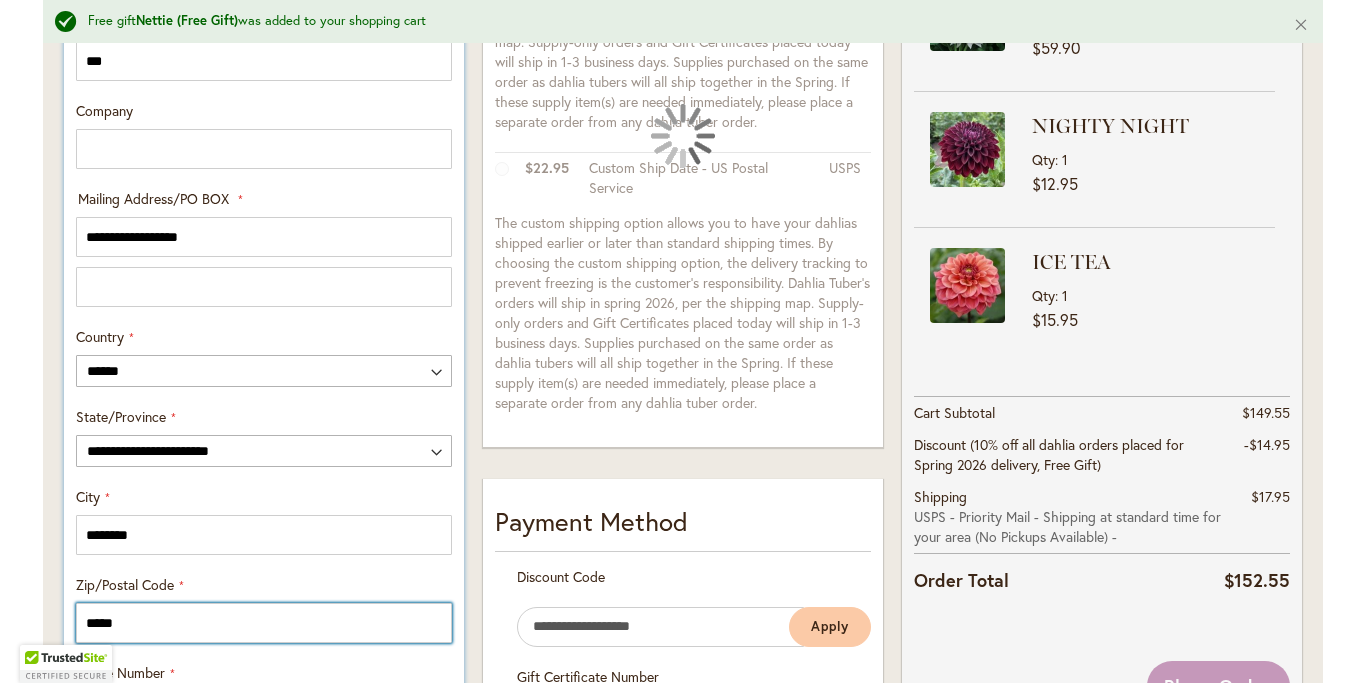 click on "*****" at bounding box center (264, 623) 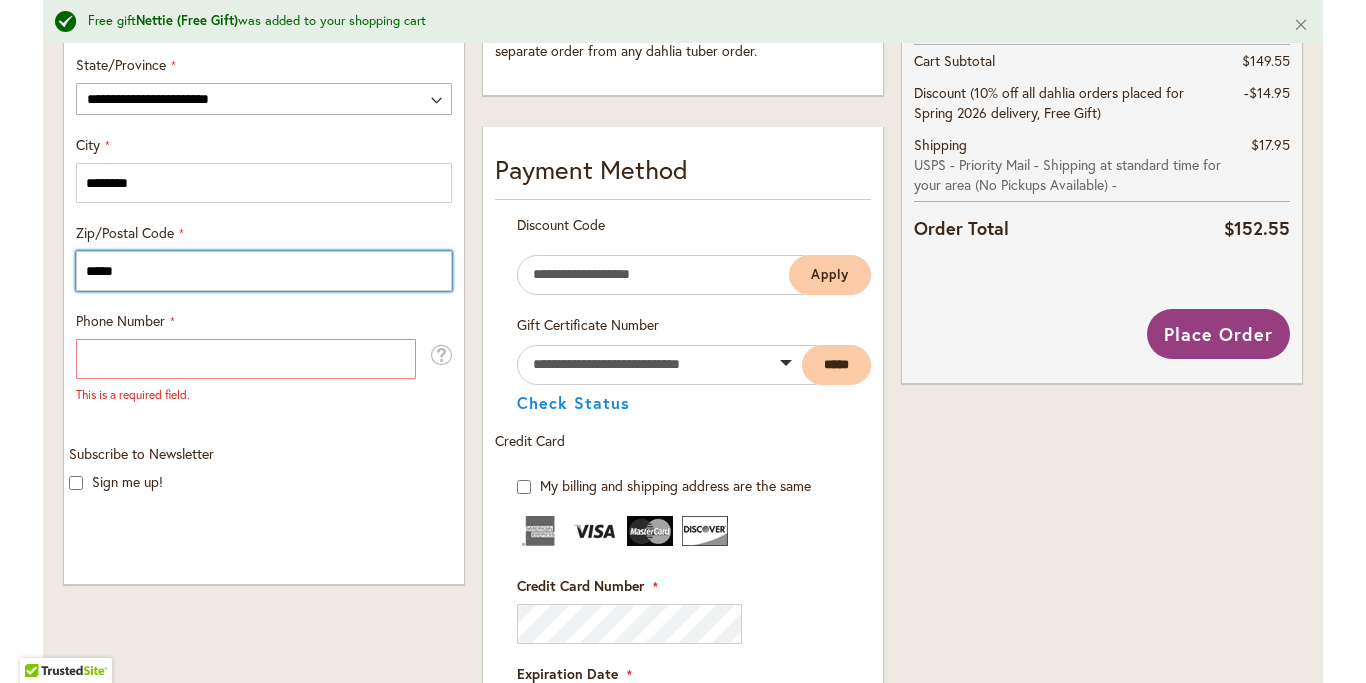 scroll, scrollTop: 1003, scrollLeft: 0, axis: vertical 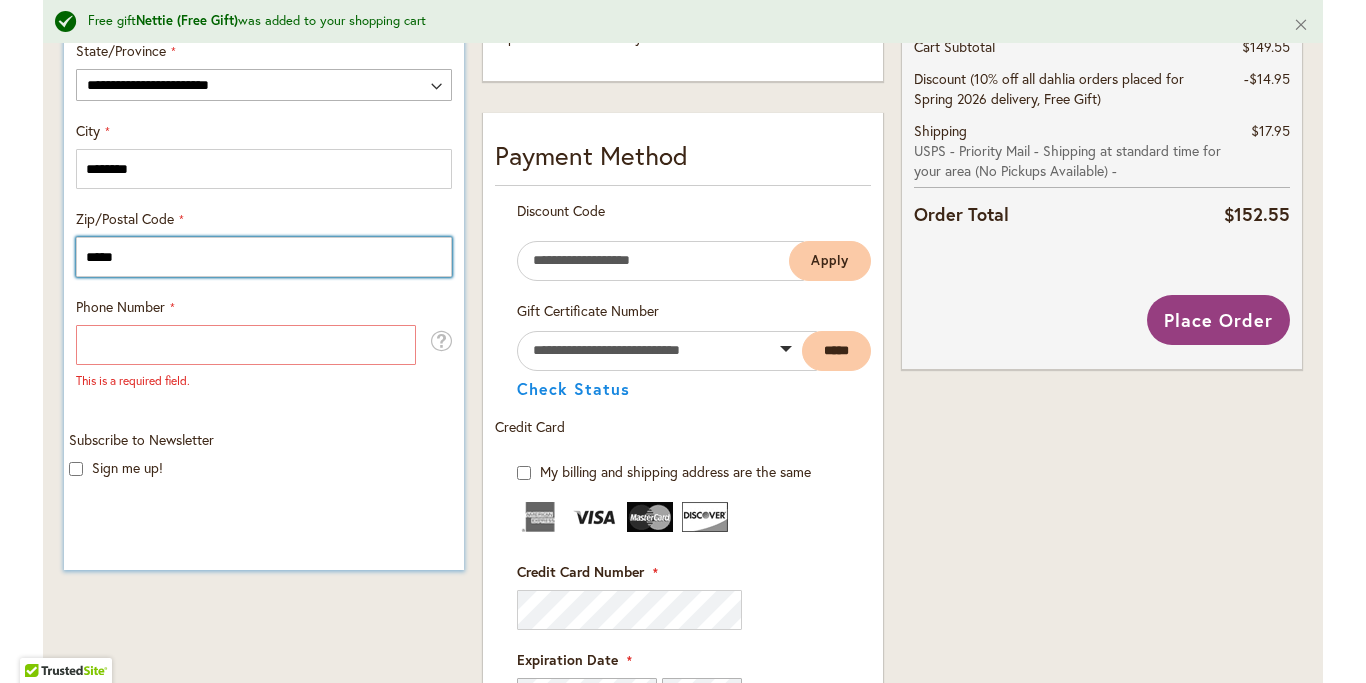 type on "*****" 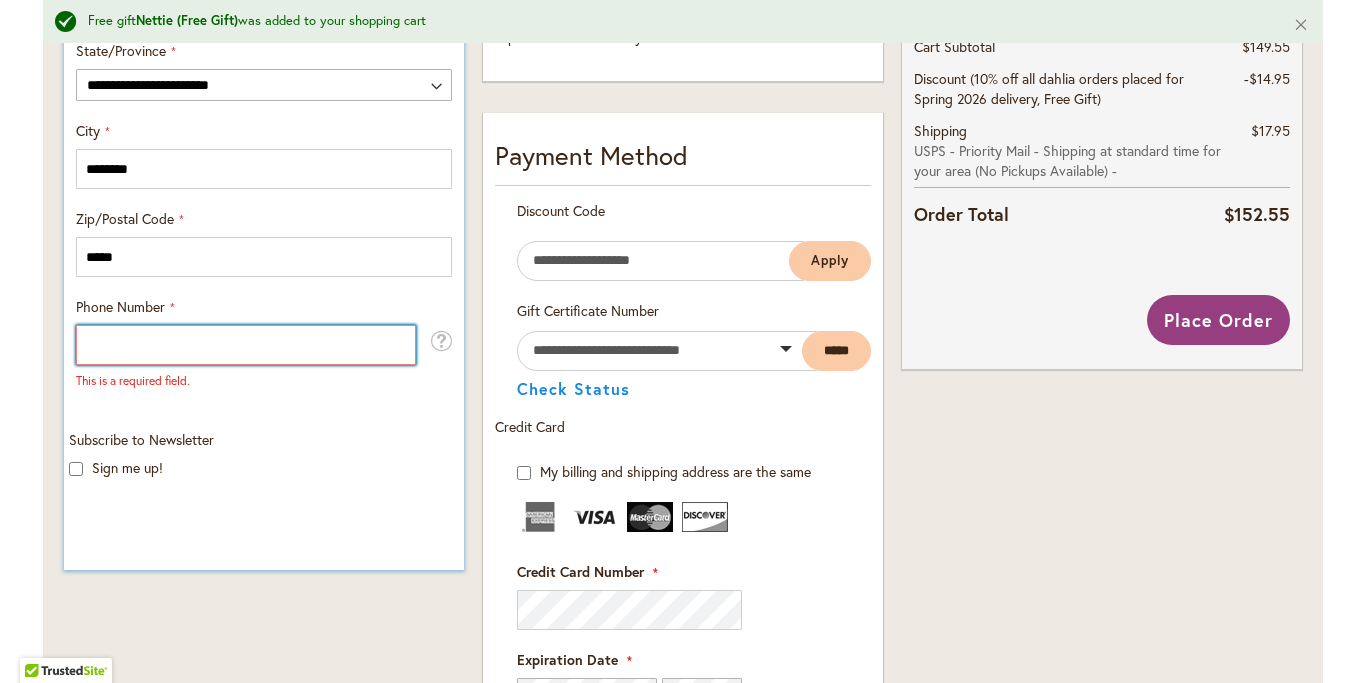 click on "Phone Number" at bounding box center (246, 345) 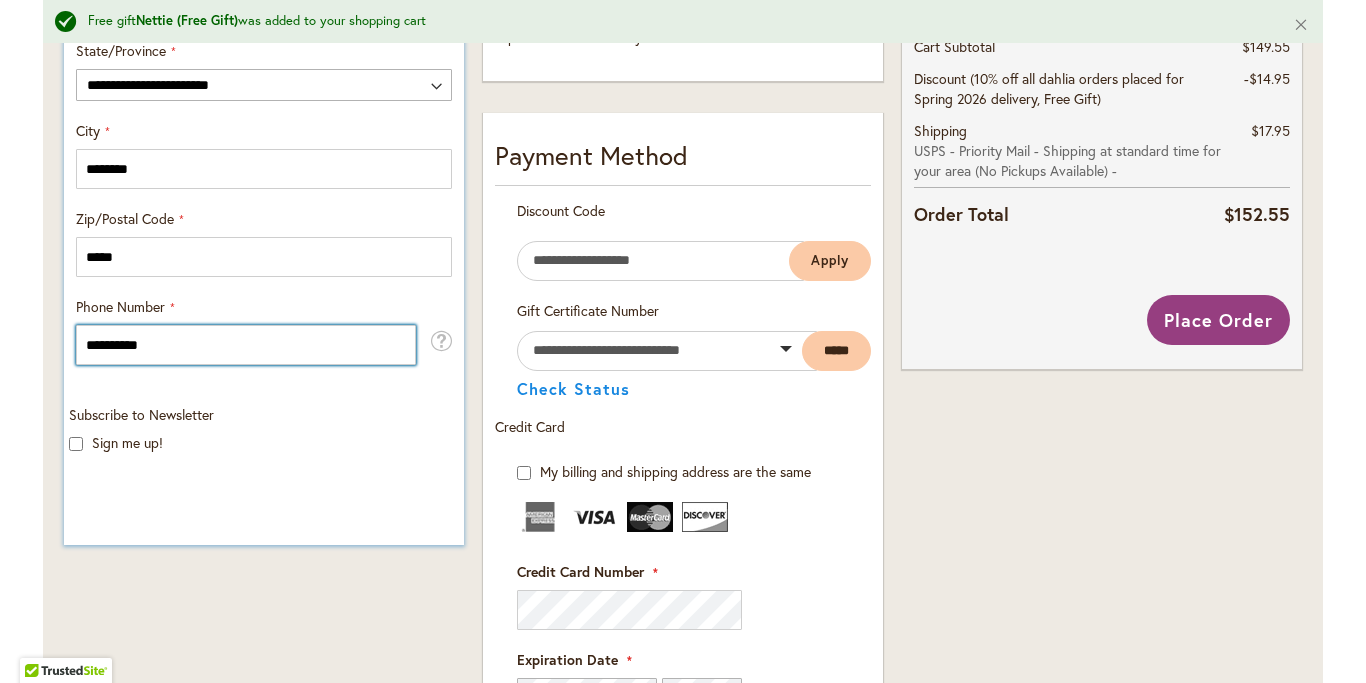 type on "**********" 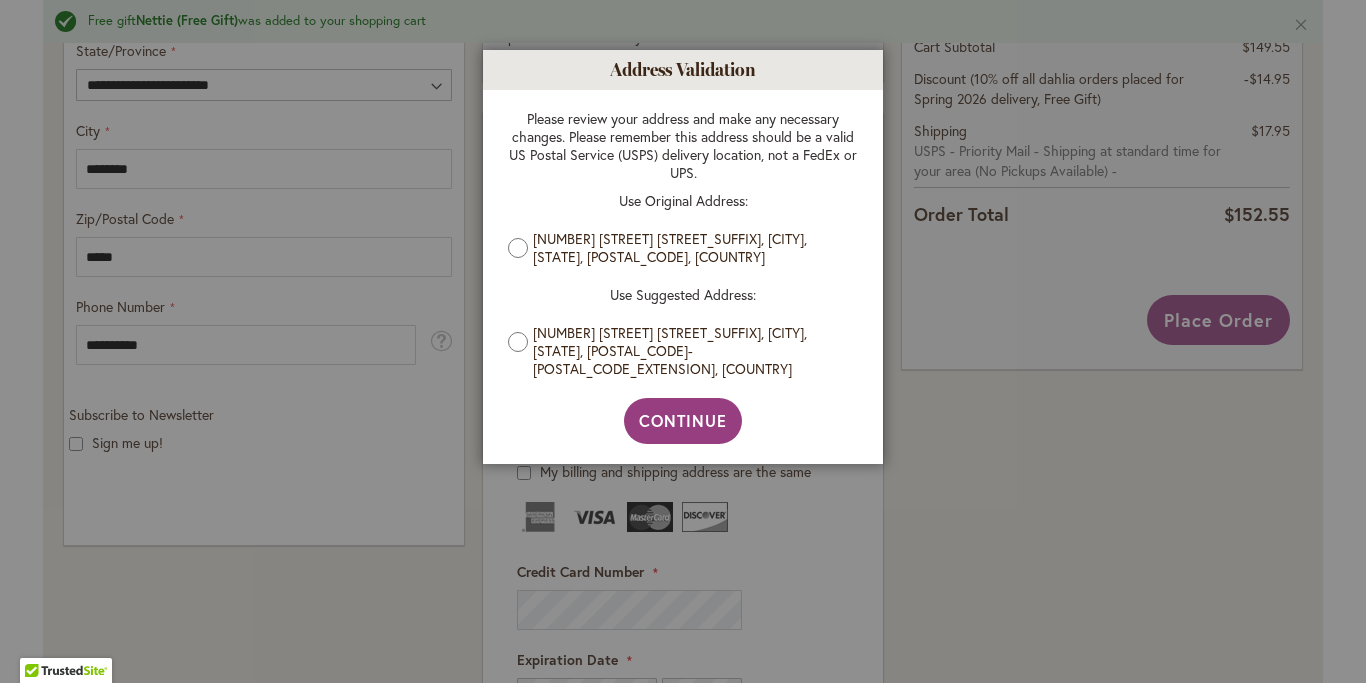 click at bounding box center [683, 341] 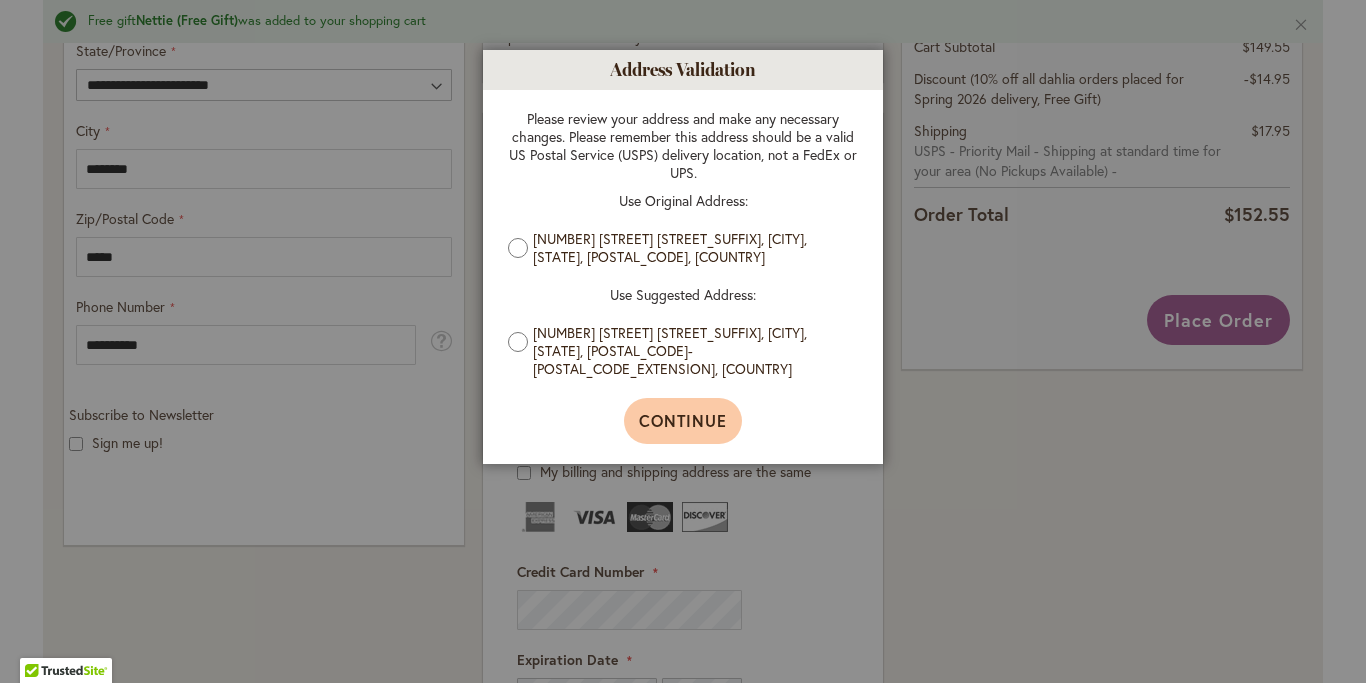 click on "Continue" at bounding box center (683, 420) 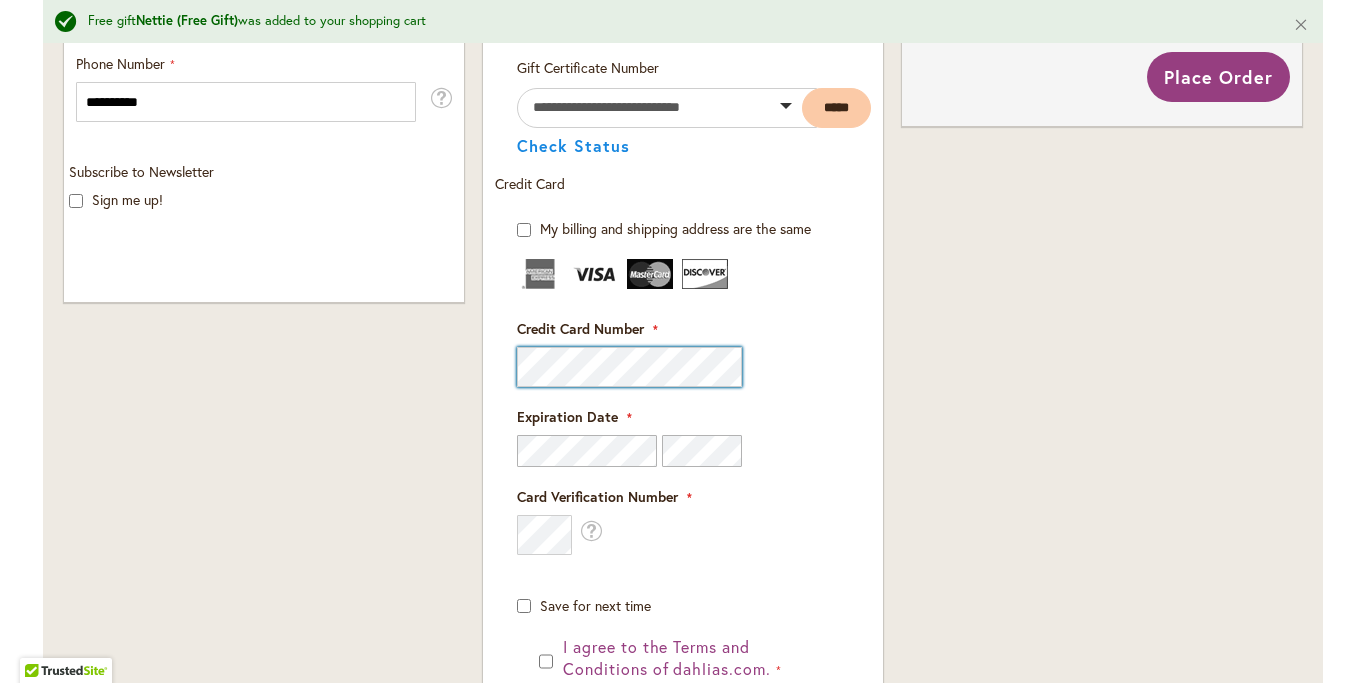 scroll, scrollTop: 1257, scrollLeft: 0, axis: vertical 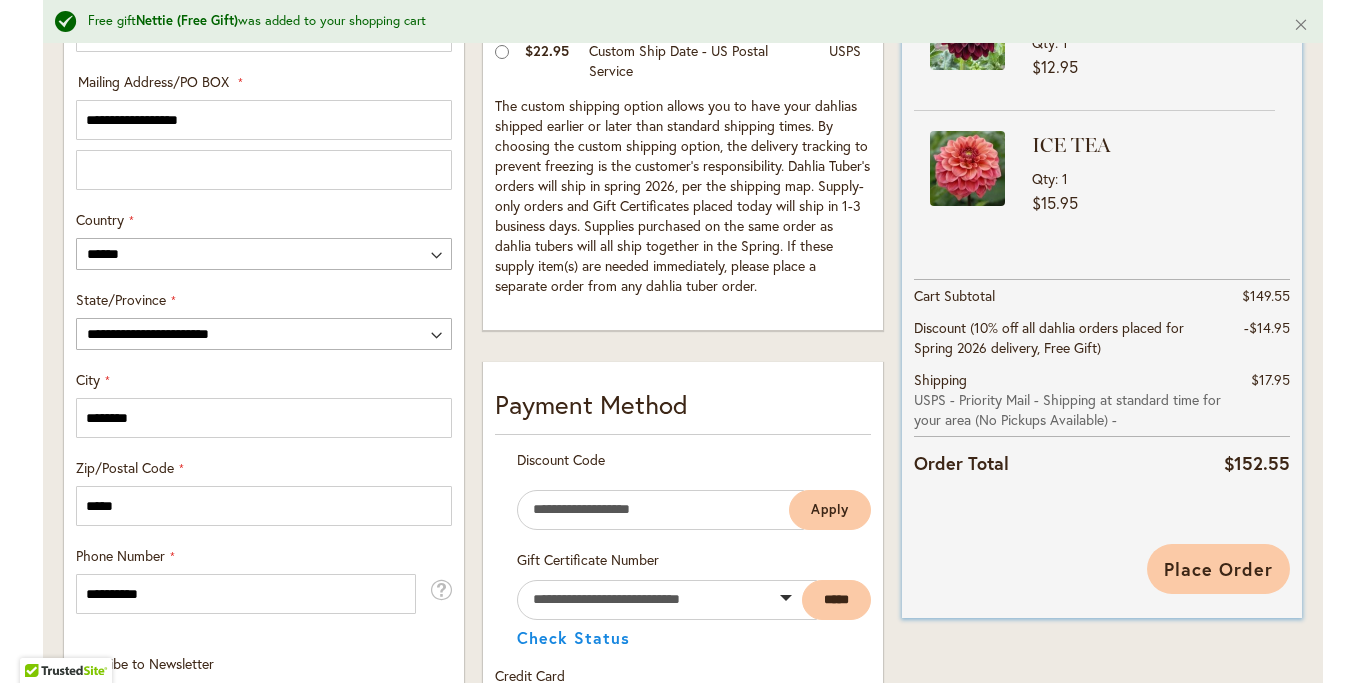 click on "Place Order" at bounding box center (1218, 569) 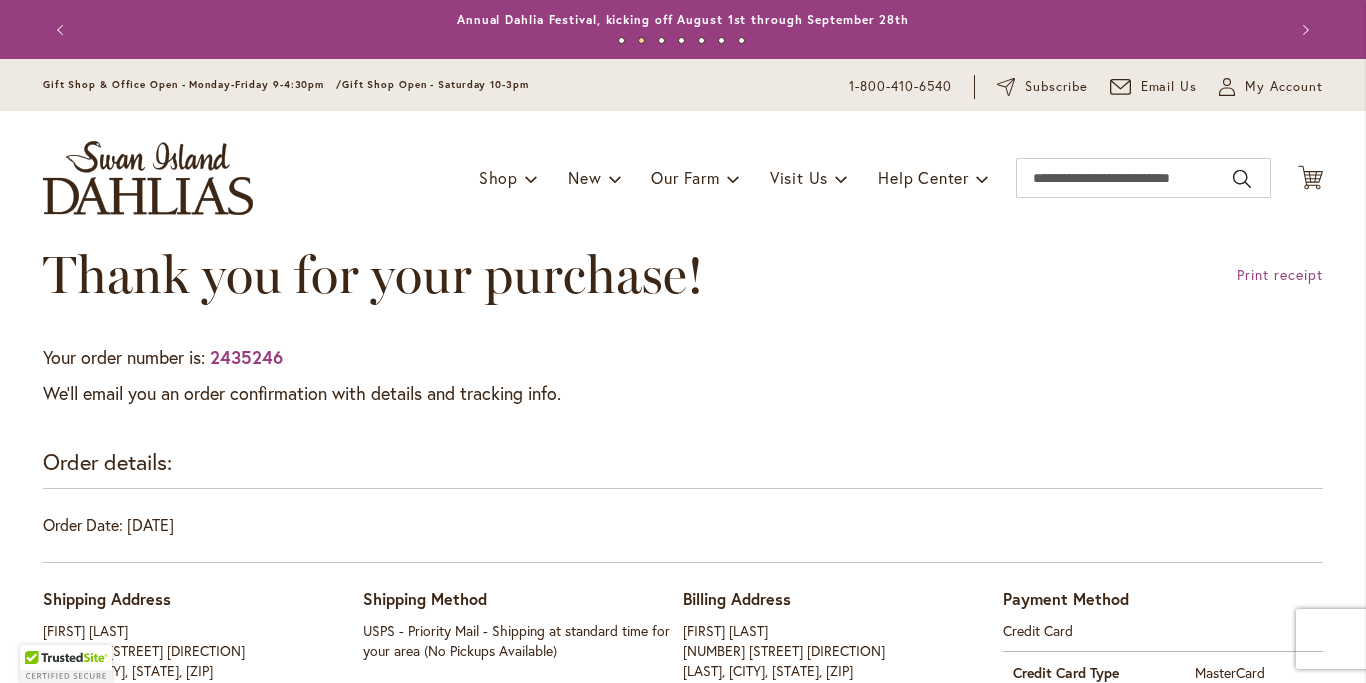 click on "Toggle Nav
Shop
Dahlia Tubers
Collections
Fresh Cut Dahlias
Gardening Supplies
Gift Cards
Request a Catalog
Gifts, Clothing & Specialty Items" at bounding box center [683, 178] 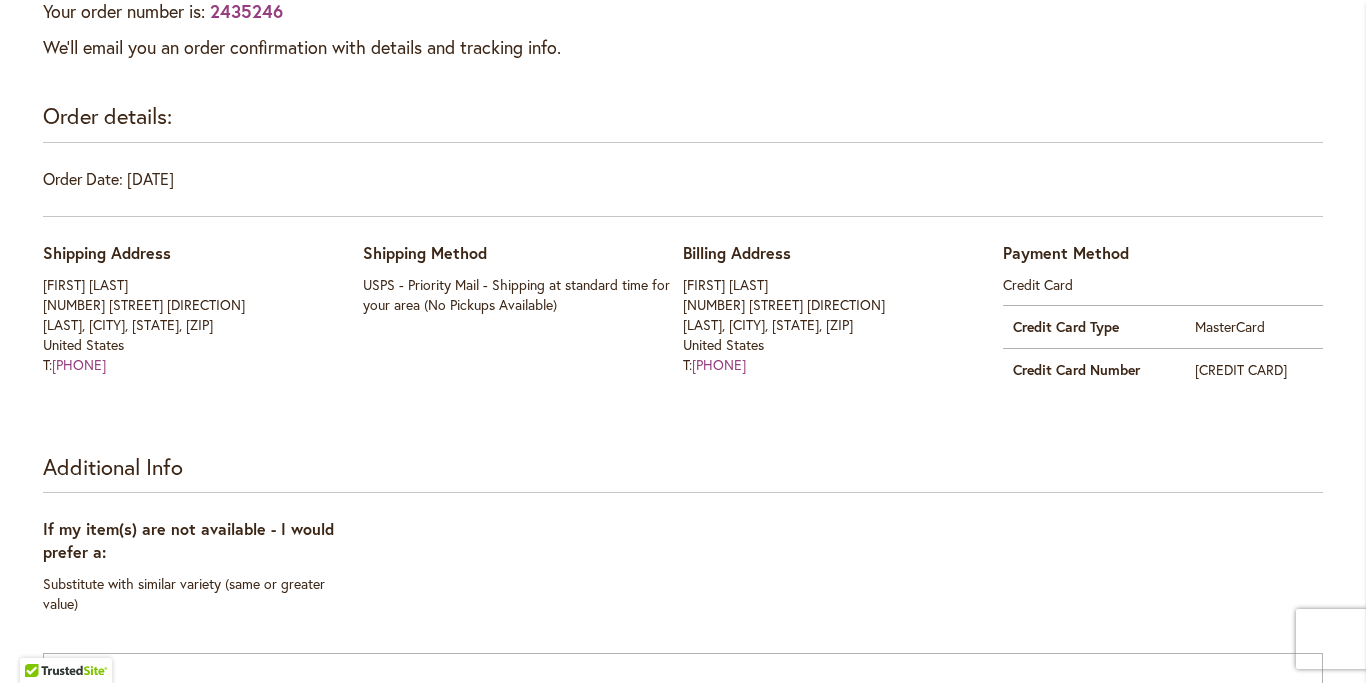 scroll, scrollTop: 386, scrollLeft: 0, axis: vertical 